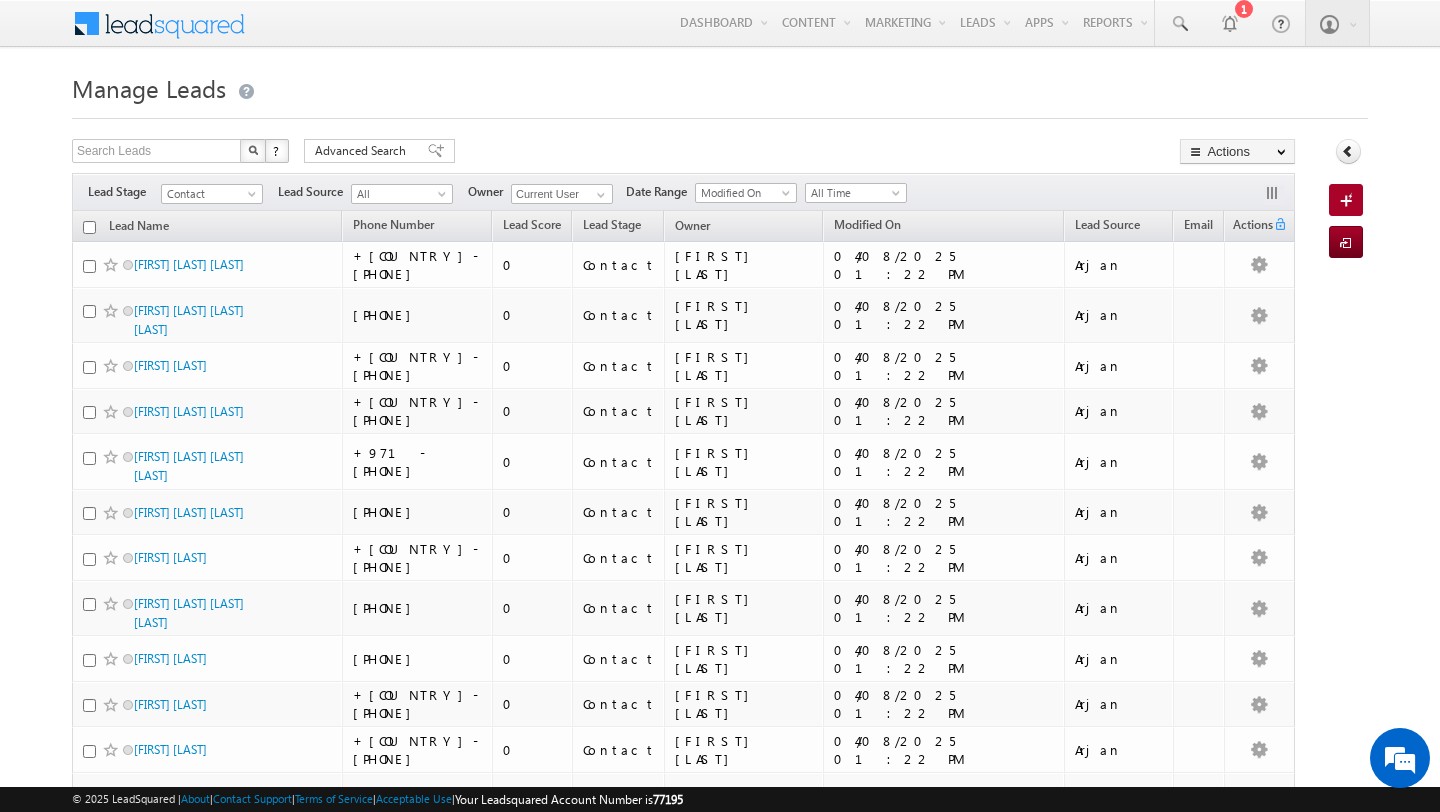 scroll, scrollTop: 0, scrollLeft: 0, axis: both 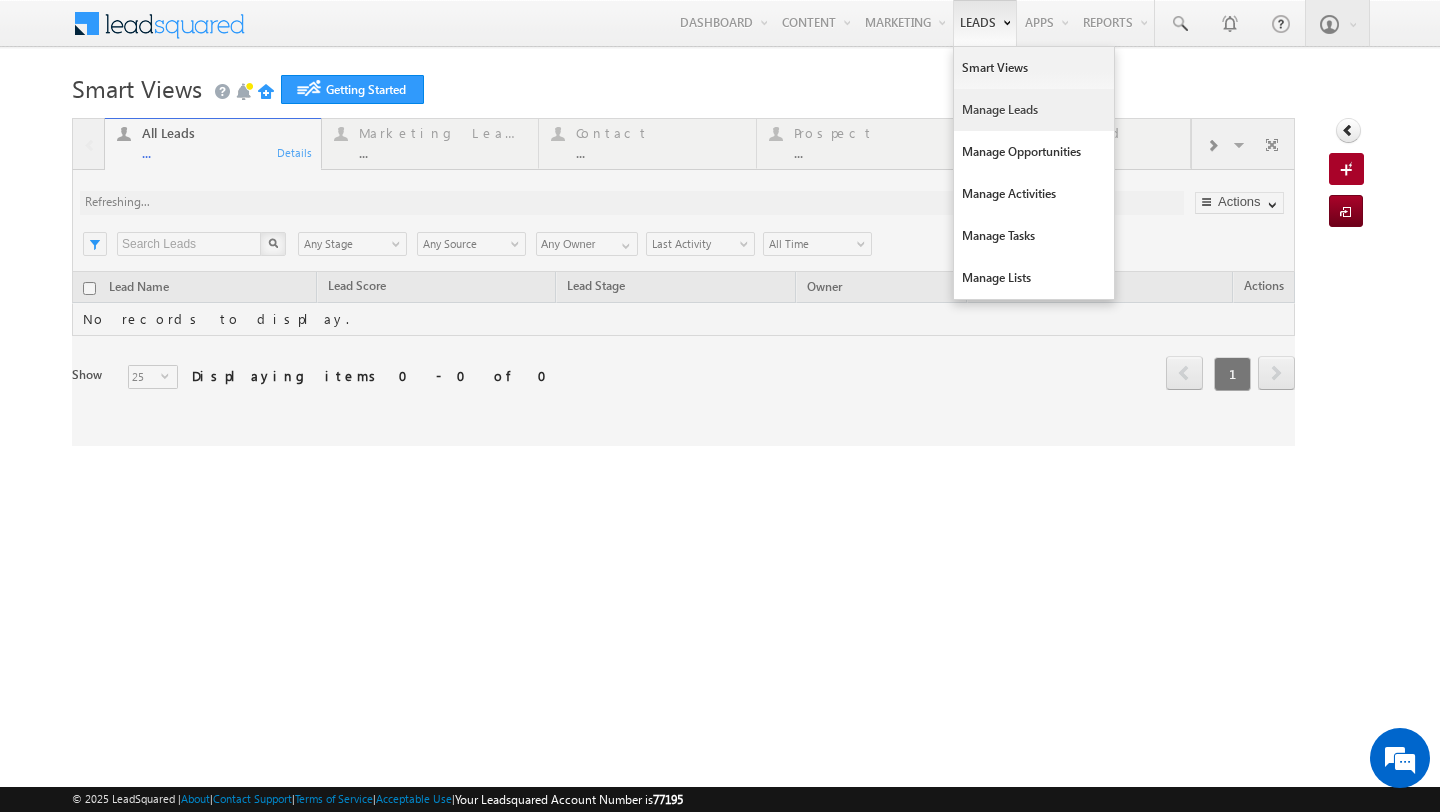 click on "Manage Leads" at bounding box center (1034, 110) 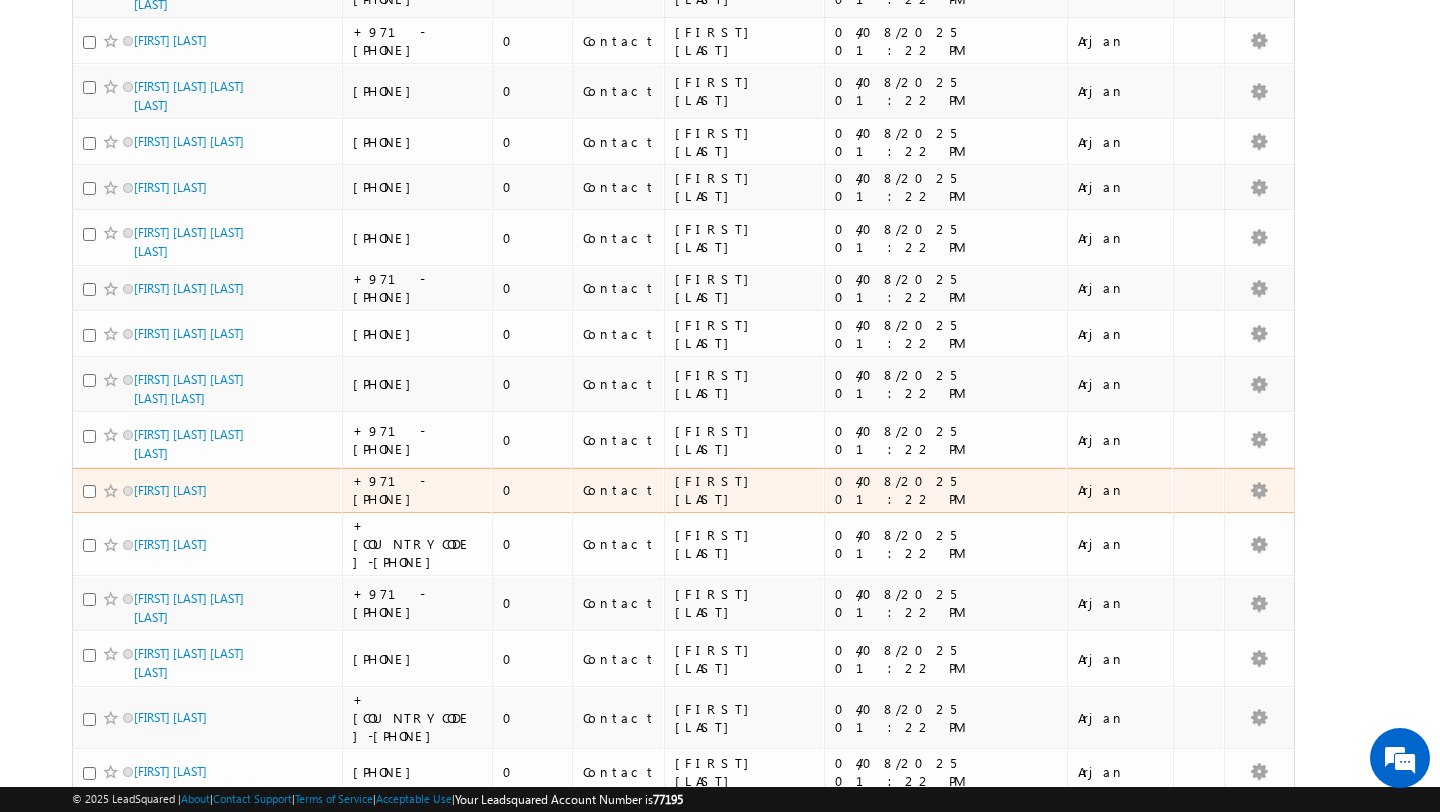 scroll, scrollTop: 0, scrollLeft: 0, axis: both 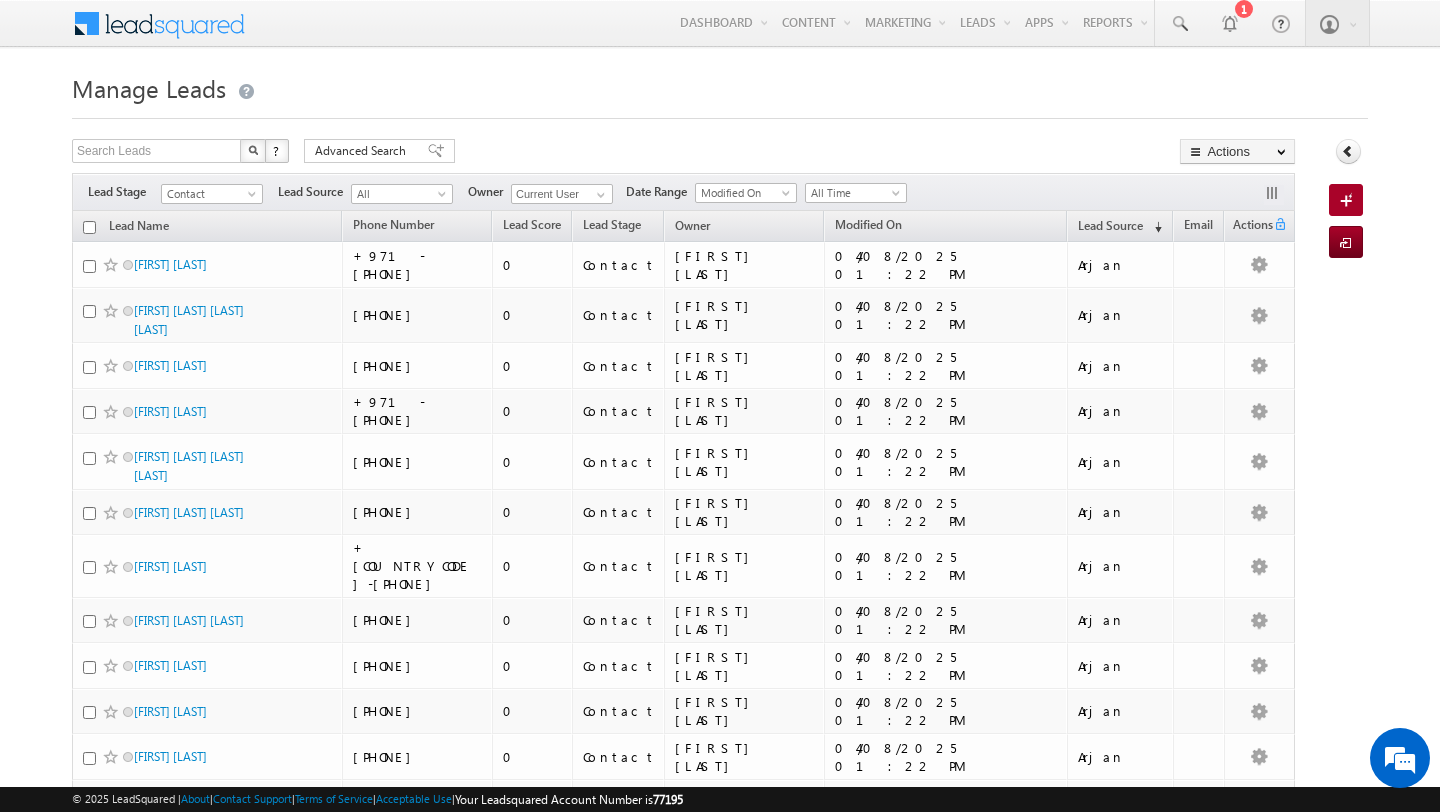 click at bounding box center [89, 227] 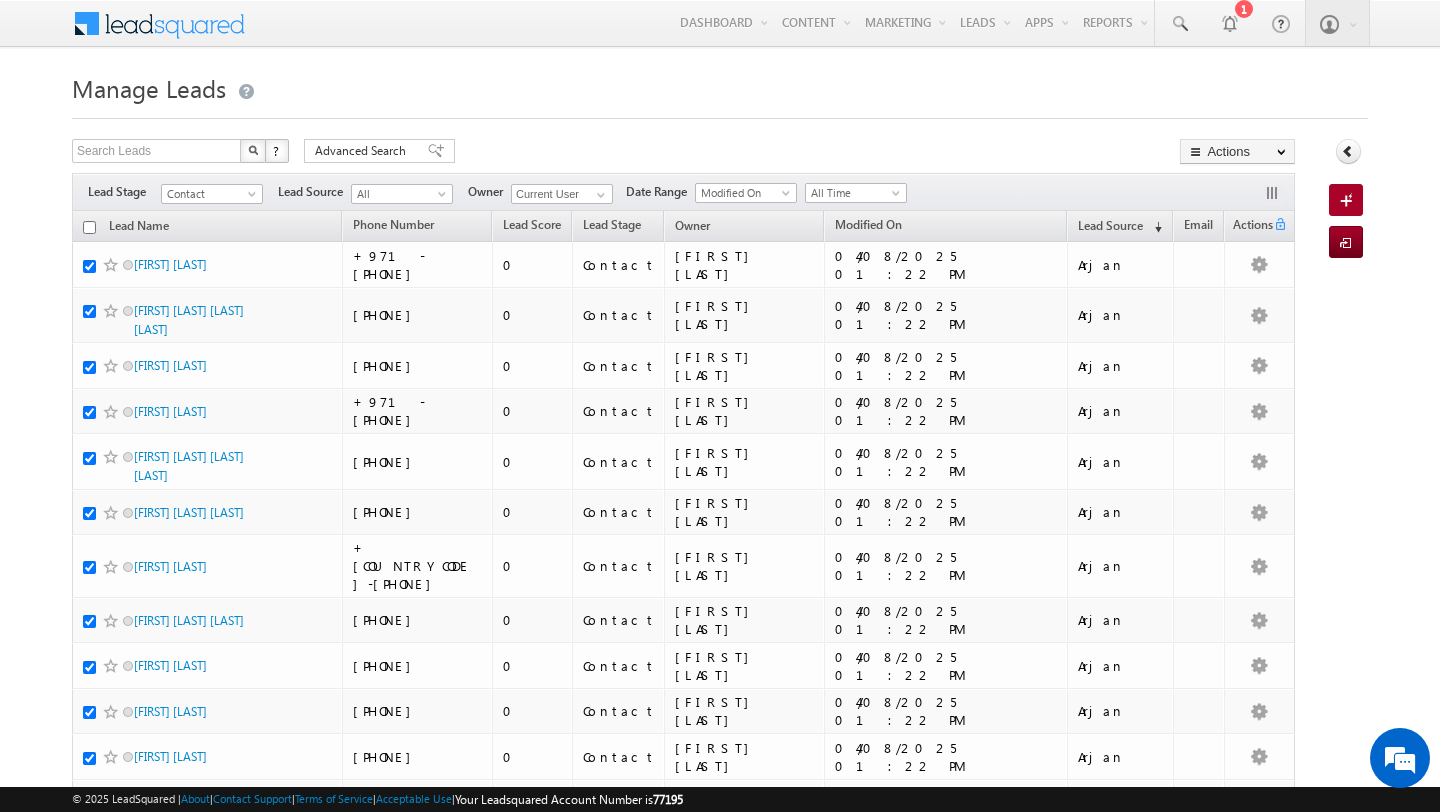 checkbox on "true" 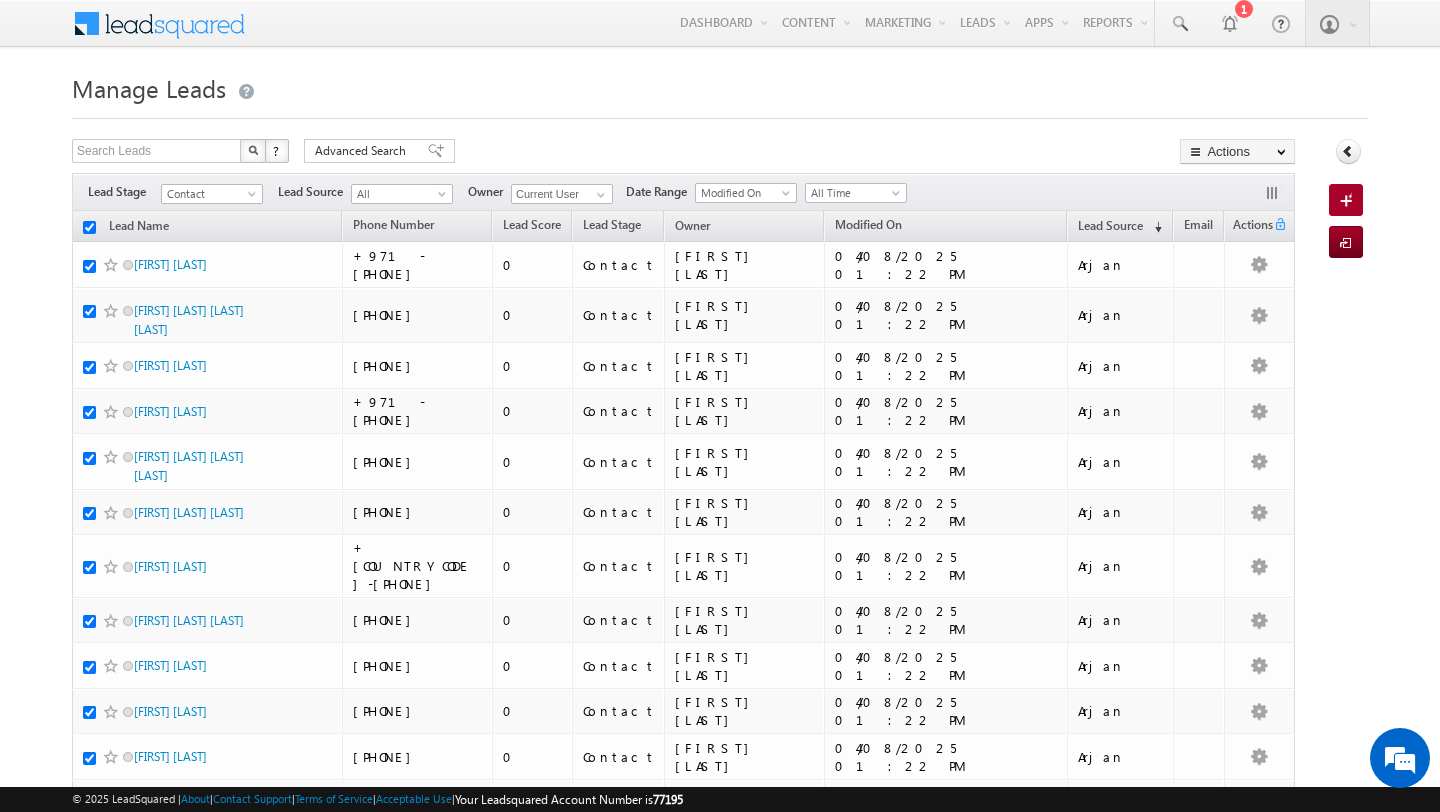 checkbox on "true" 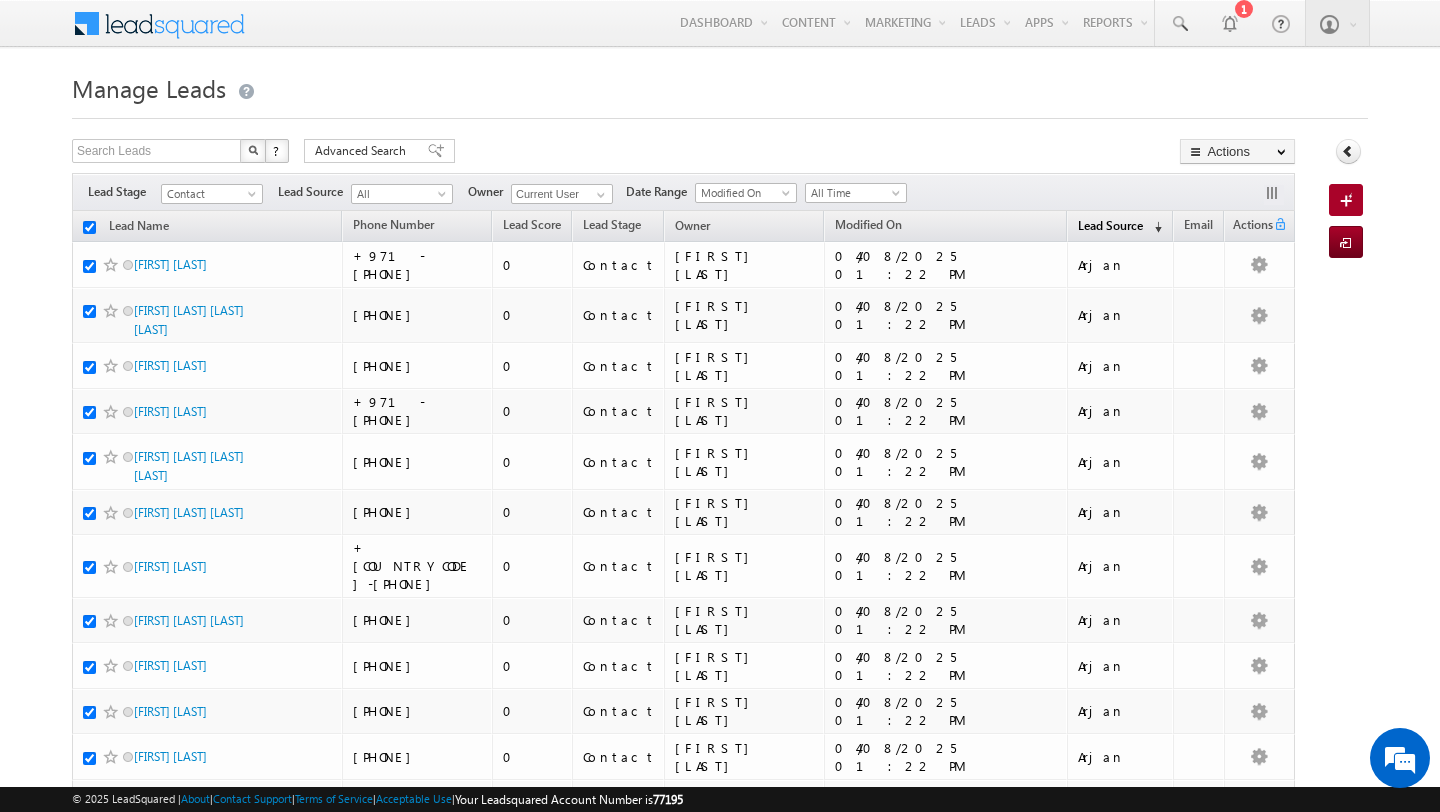 click on "Lead Source" at bounding box center (1110, 225) 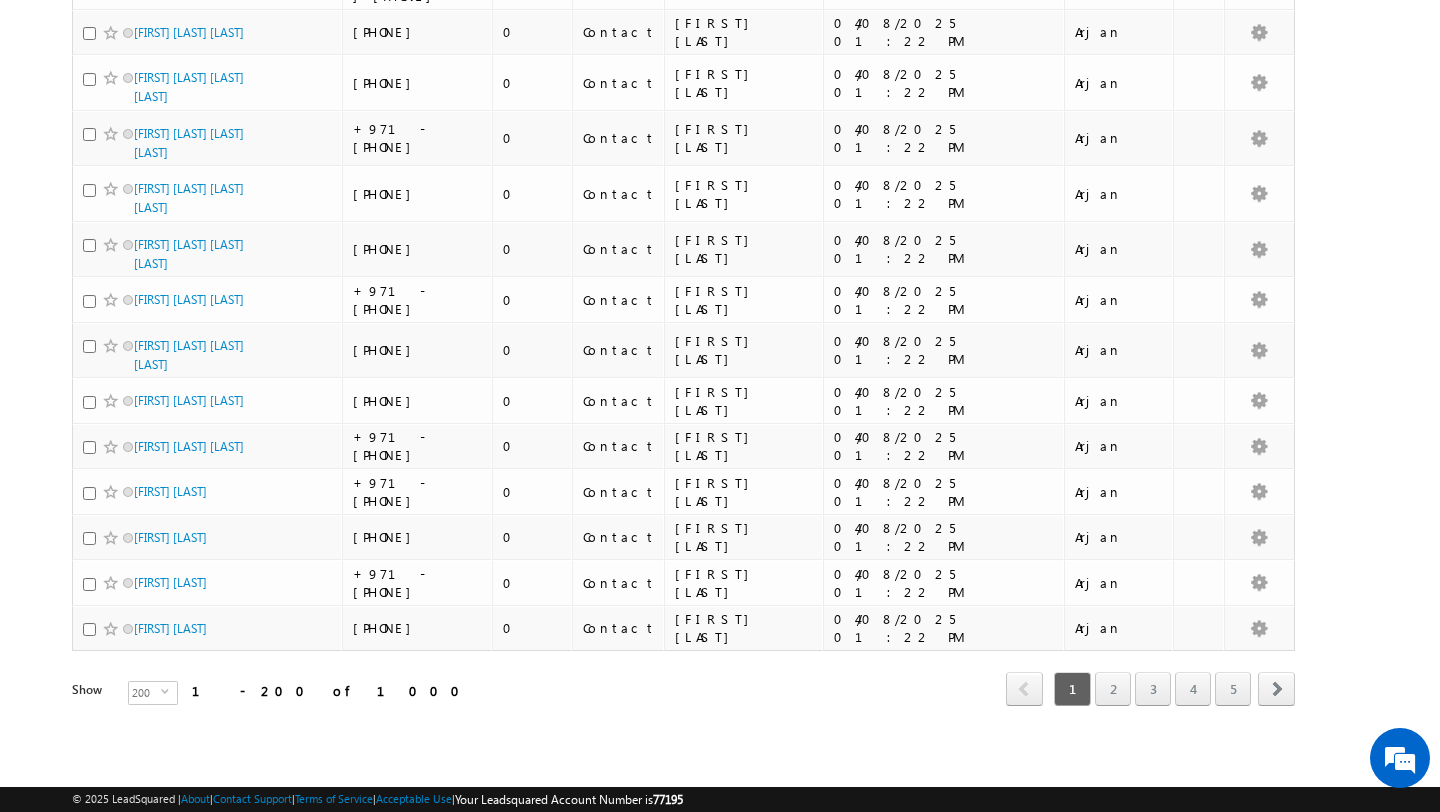 scroll, scrollTop: 10244, scrollLeft: 0, axis: vertical 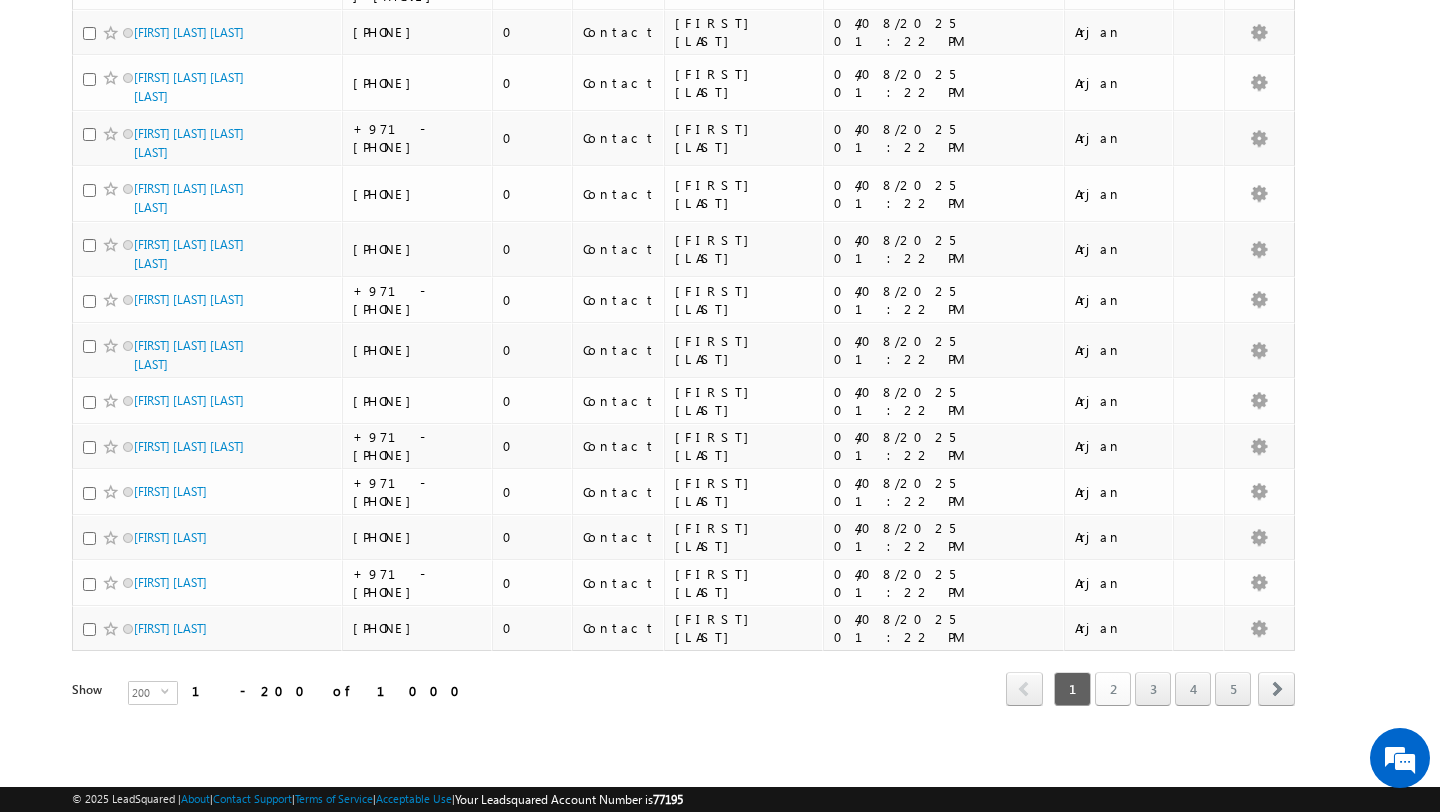 click on "2" at bounding box center [1113, 689] 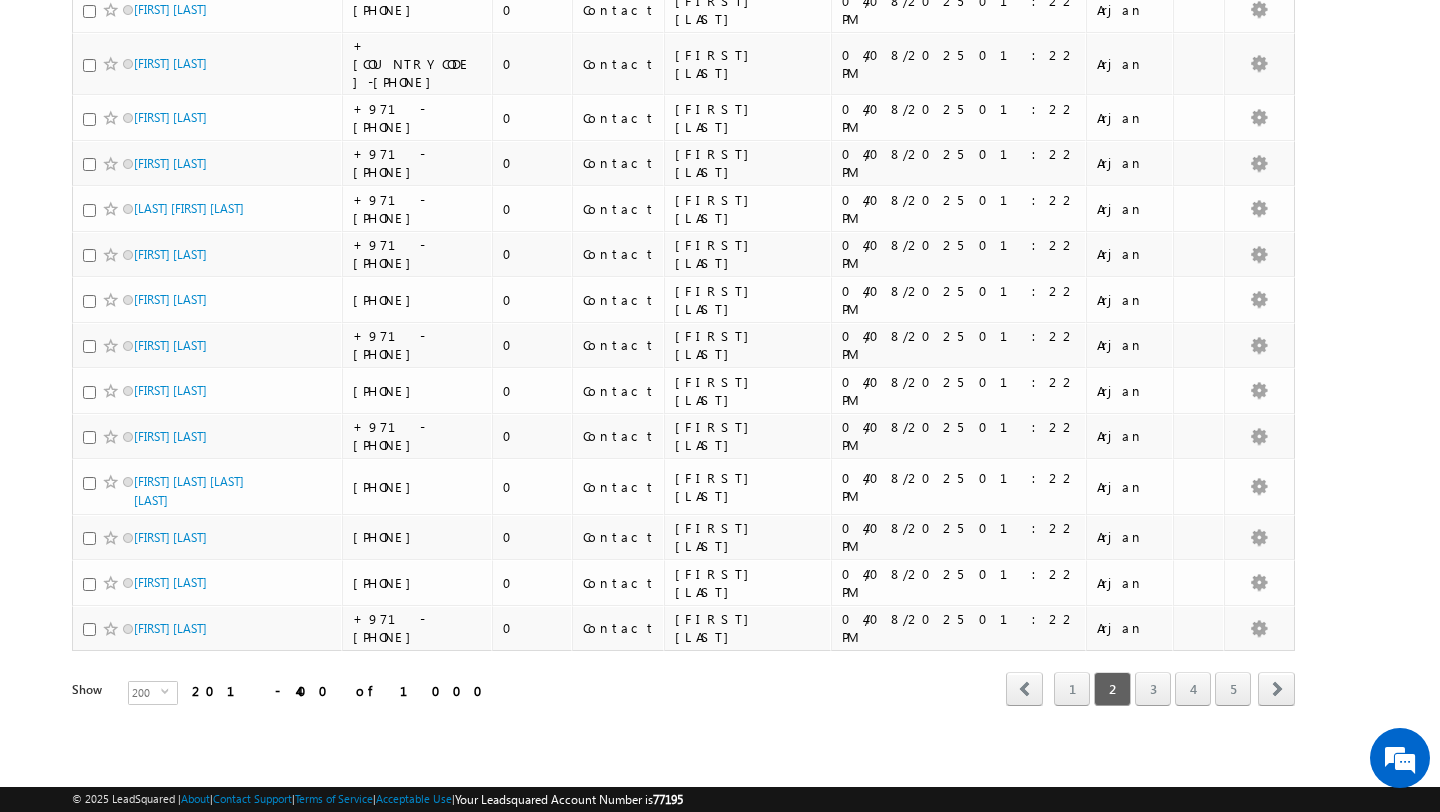 scroll, scrollTop: 10016, scrollLeft: 0, axis: vertical 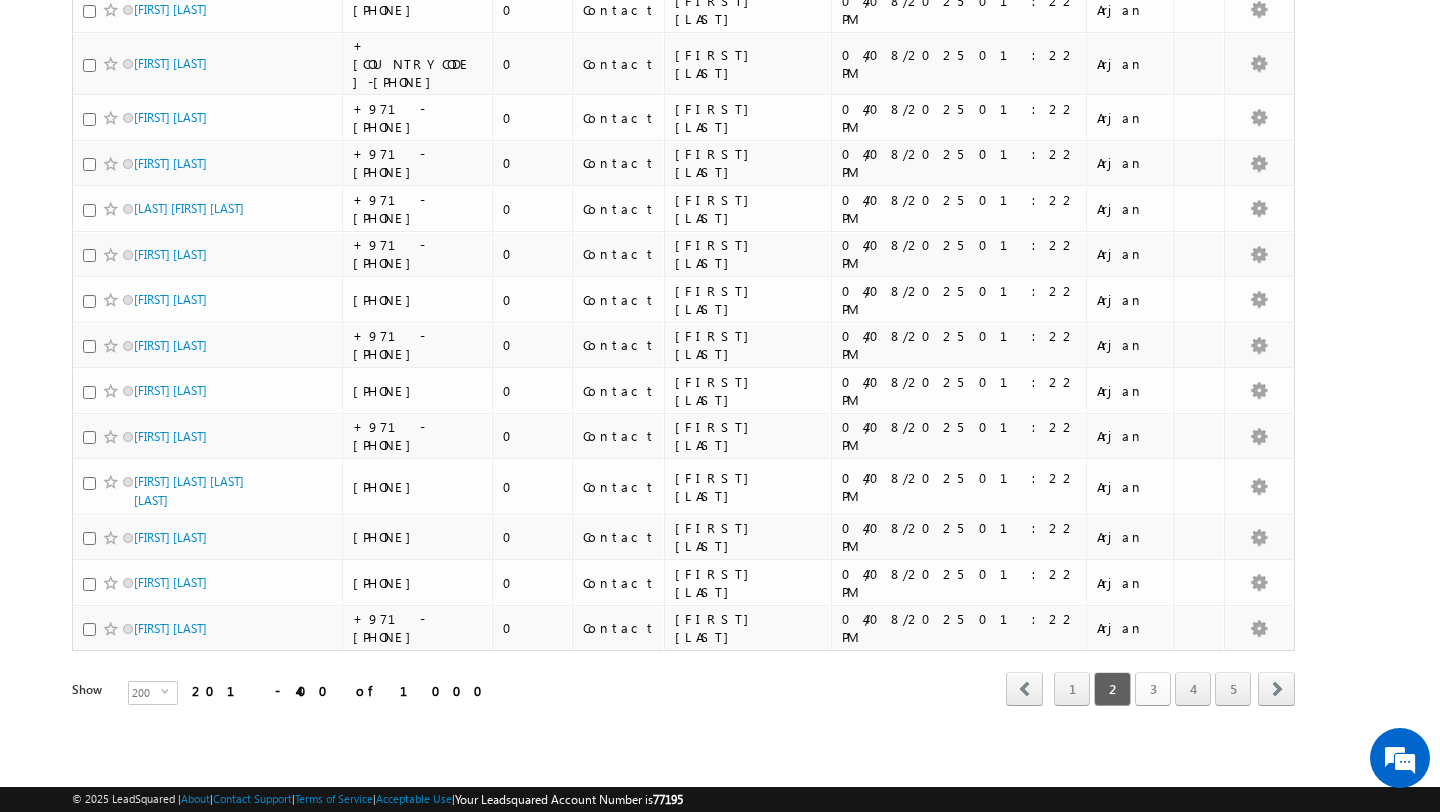 click on "3" at bounding box center [1153, 689] 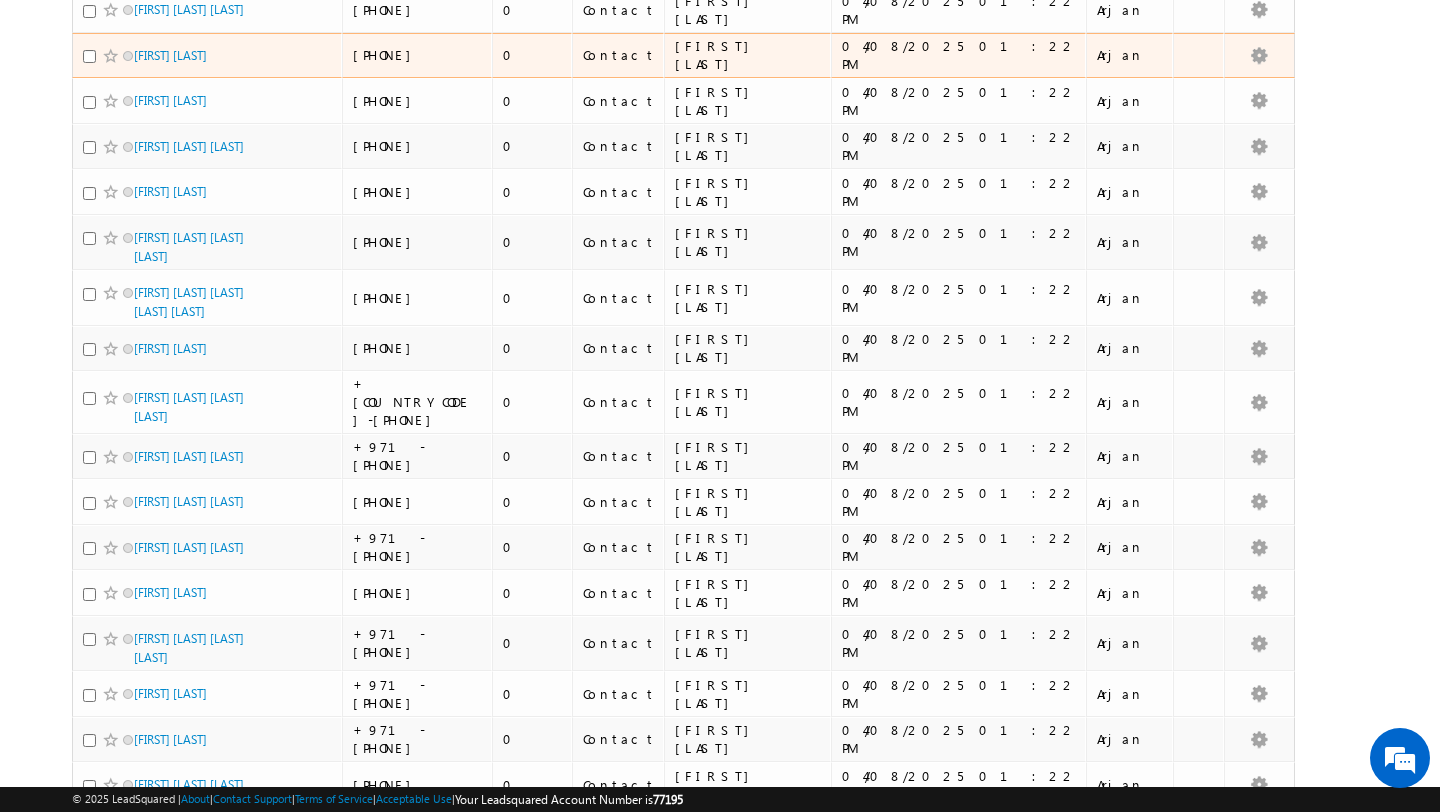 scroll, scrollTop: 0, scrollLeft: 0, axis: both 